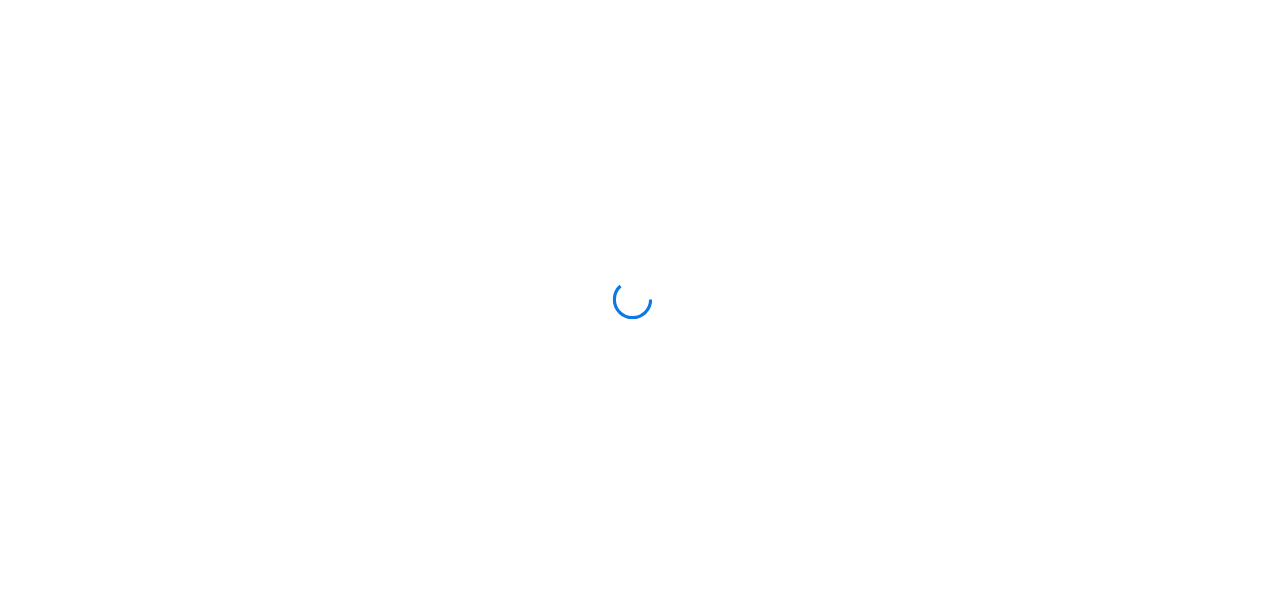 scroll, scrollTop: 0, scrollLeft: 0, axis: both 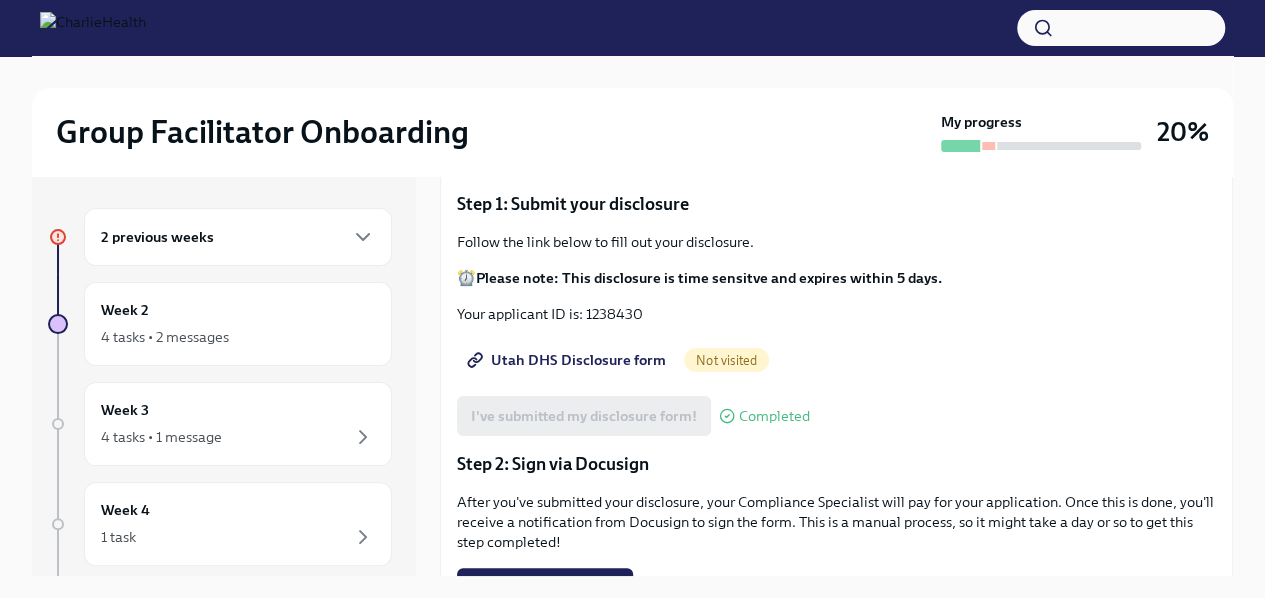 click on "Utah DHS Disclosure form" at bounding box center [568, 360] 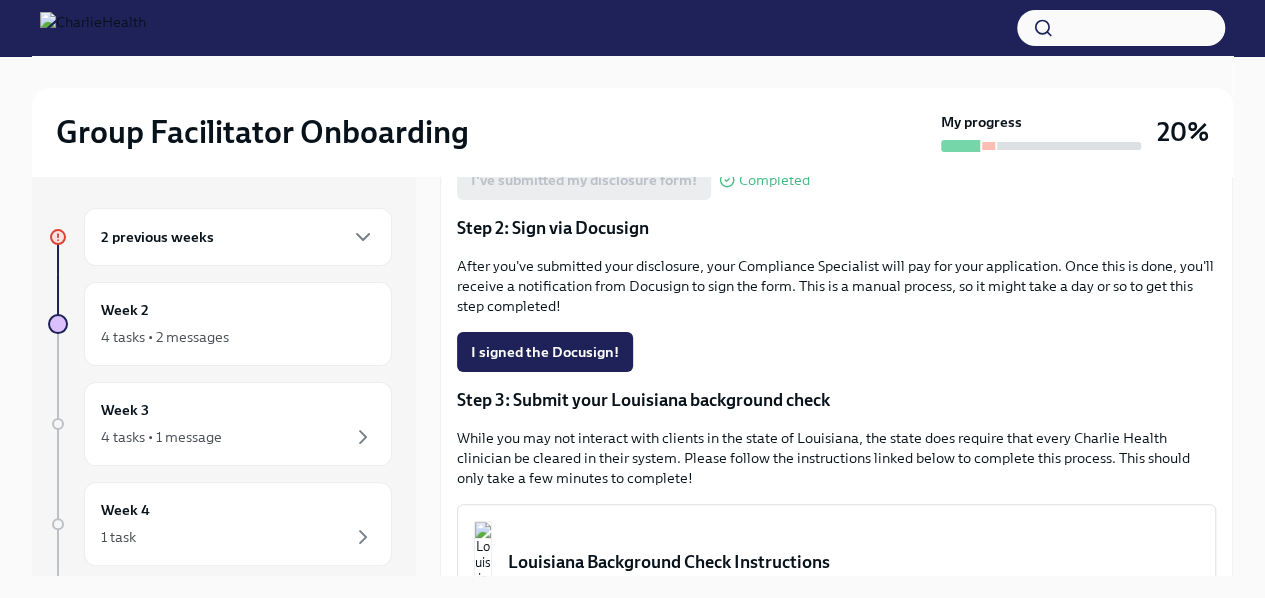 scroll, scrollTop: 423, scrollLeft: 0, axis: vertical 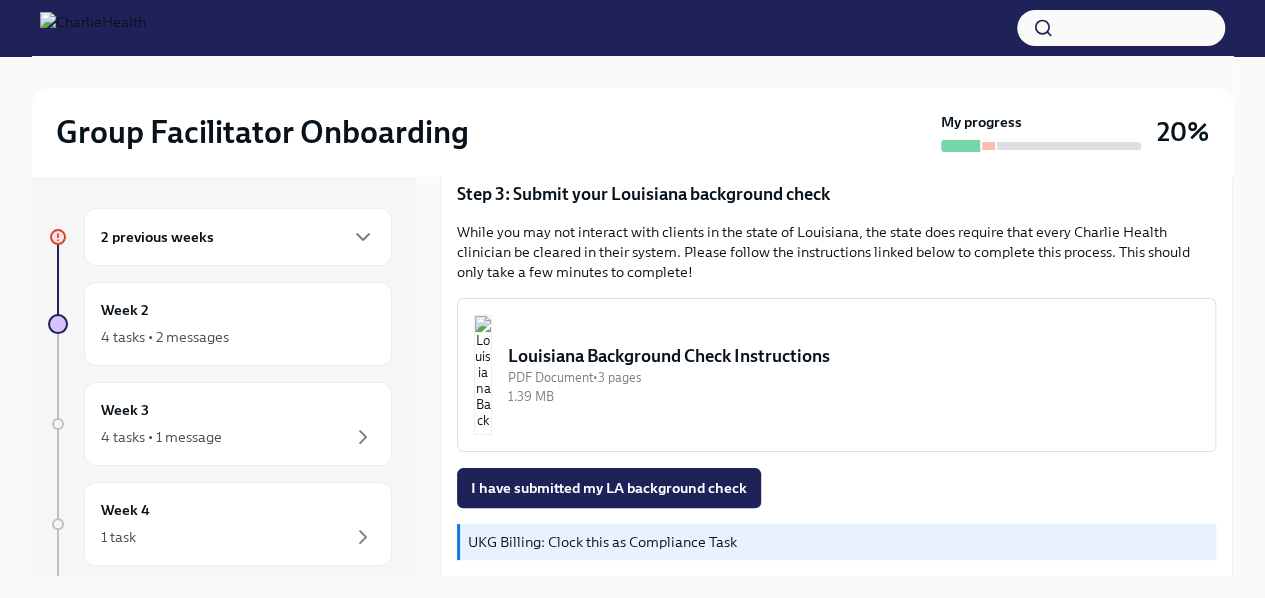 click at bounding box center (483, 375) 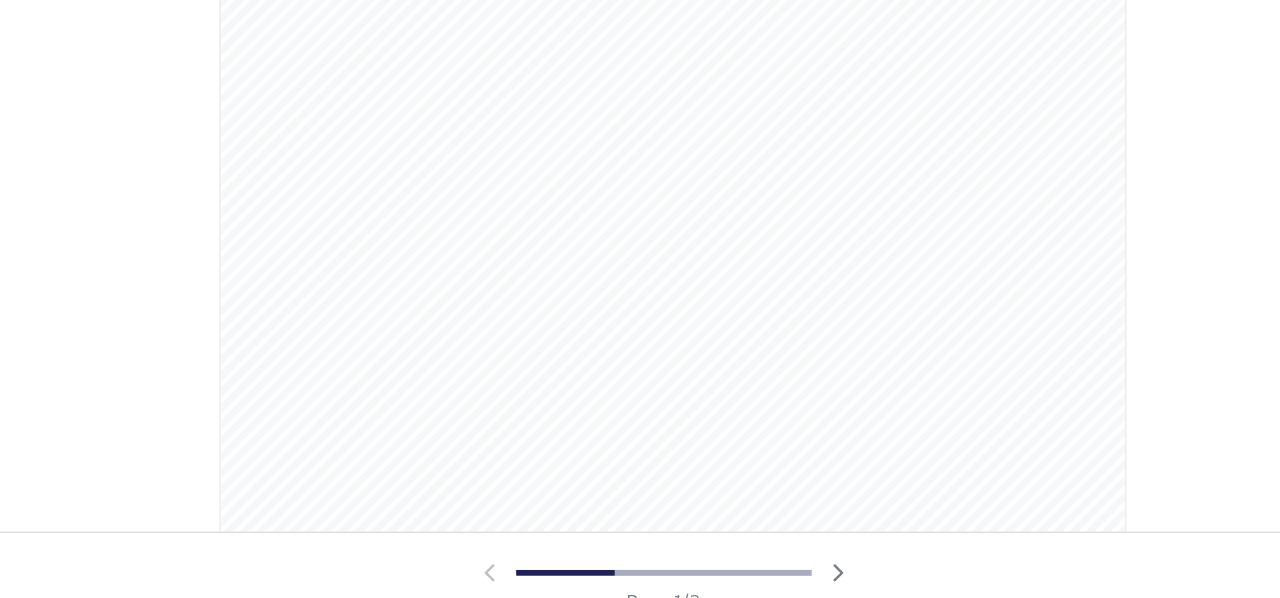 scroll, scrollTop: 0, scrollLeft: 0, axis: both 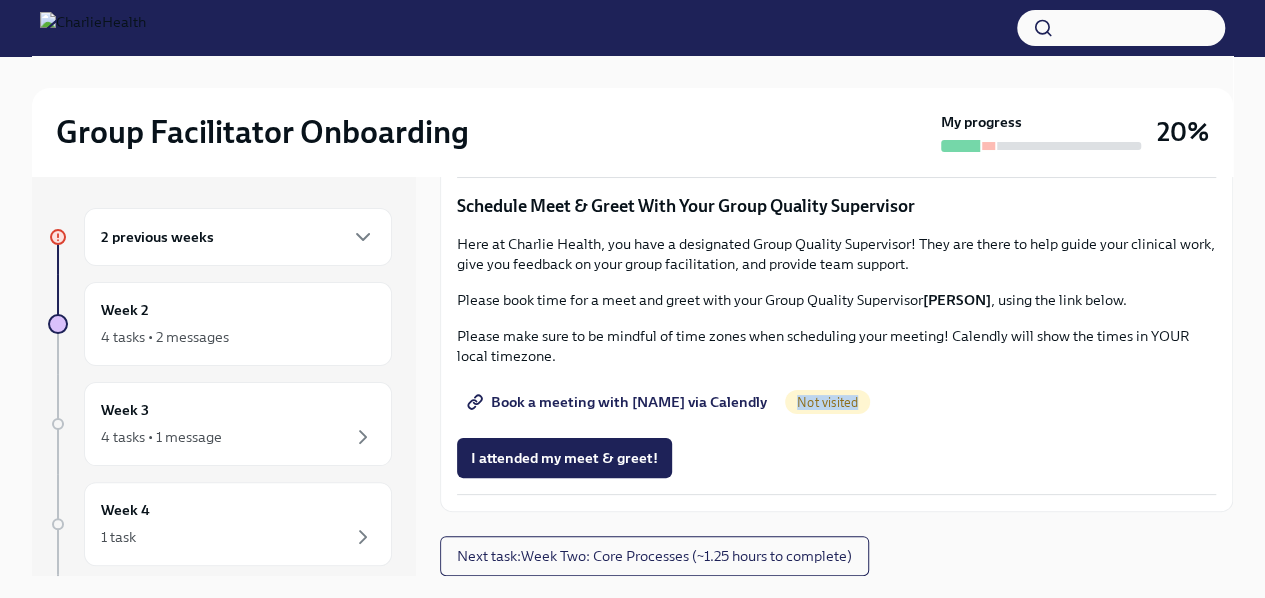 drag, startPoint x: 1212, startPoint y: 485, endPoint x: 1212, endPoint y: 474, distance: 11 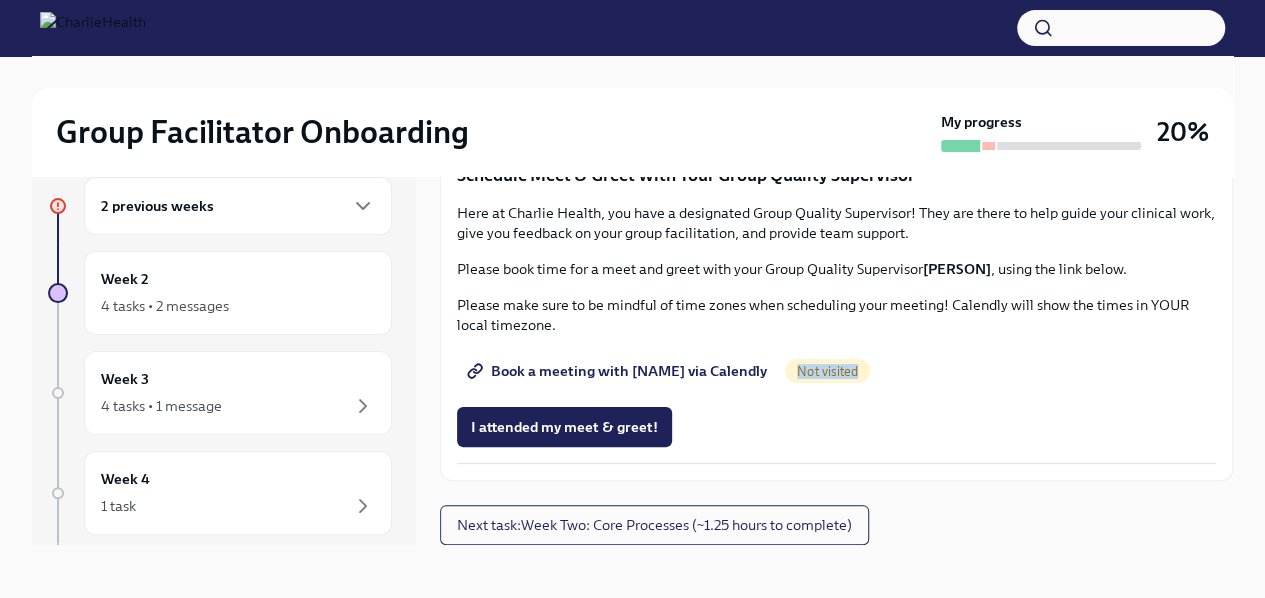 scroll, scrollTop: 34, scrollLeft: 0, axis: vertical 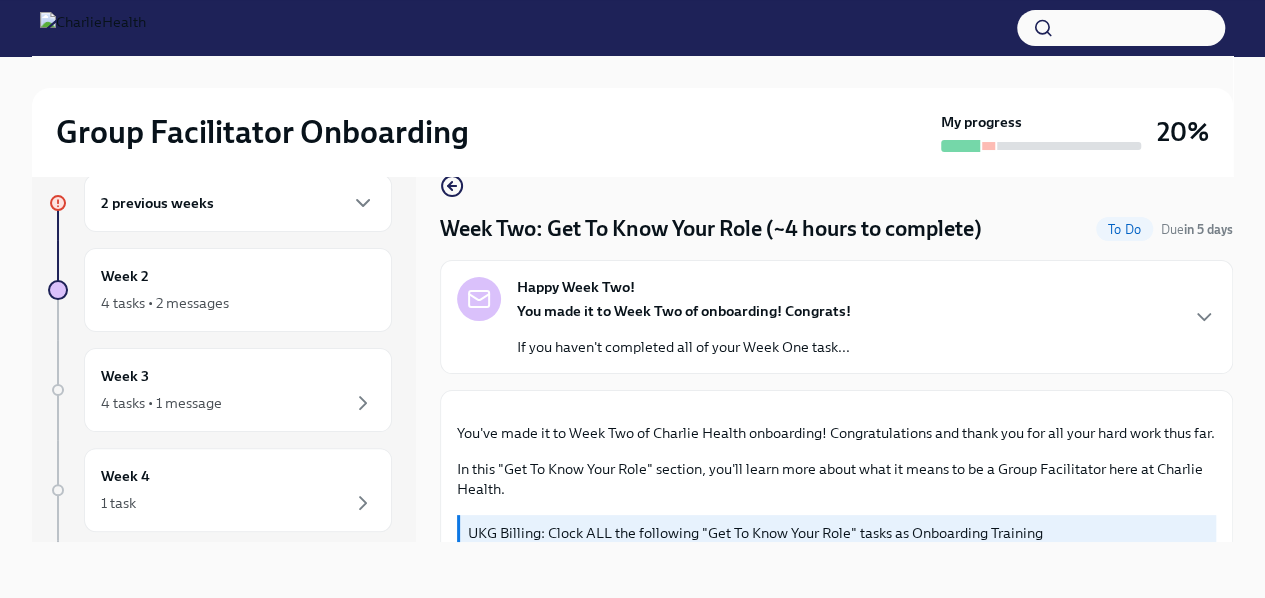 click on "2 previous weeks" at bounding box center [238, 203] 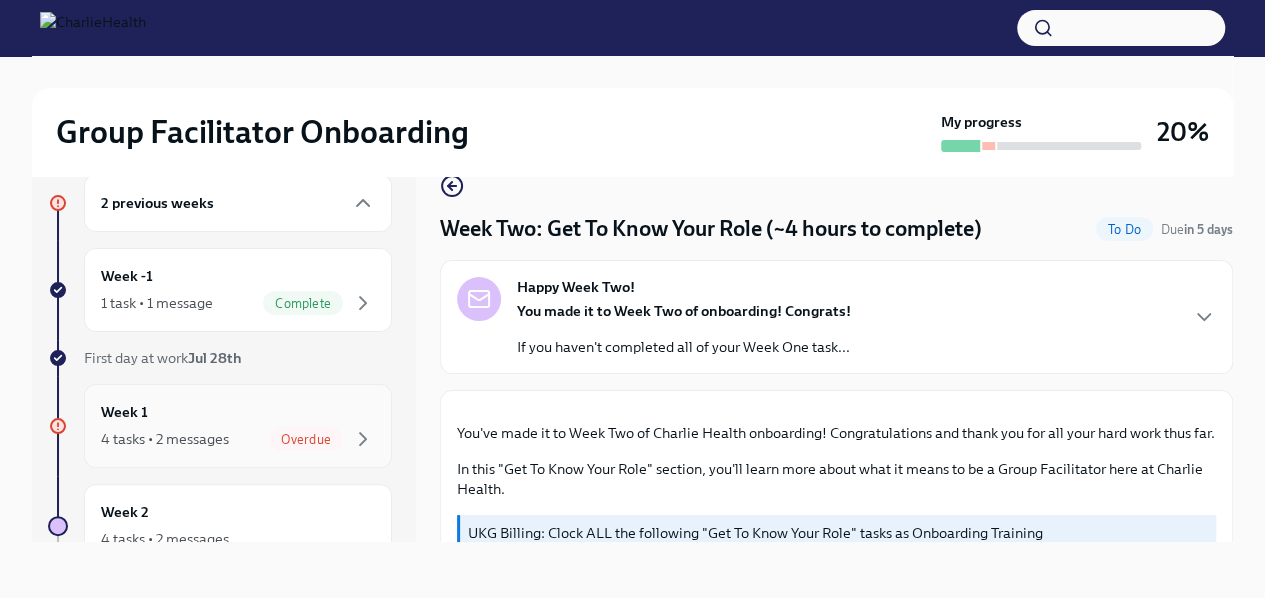 click on "Week 1 4 tasks • 2 messages Overdue" at bounding box center (238, 426) 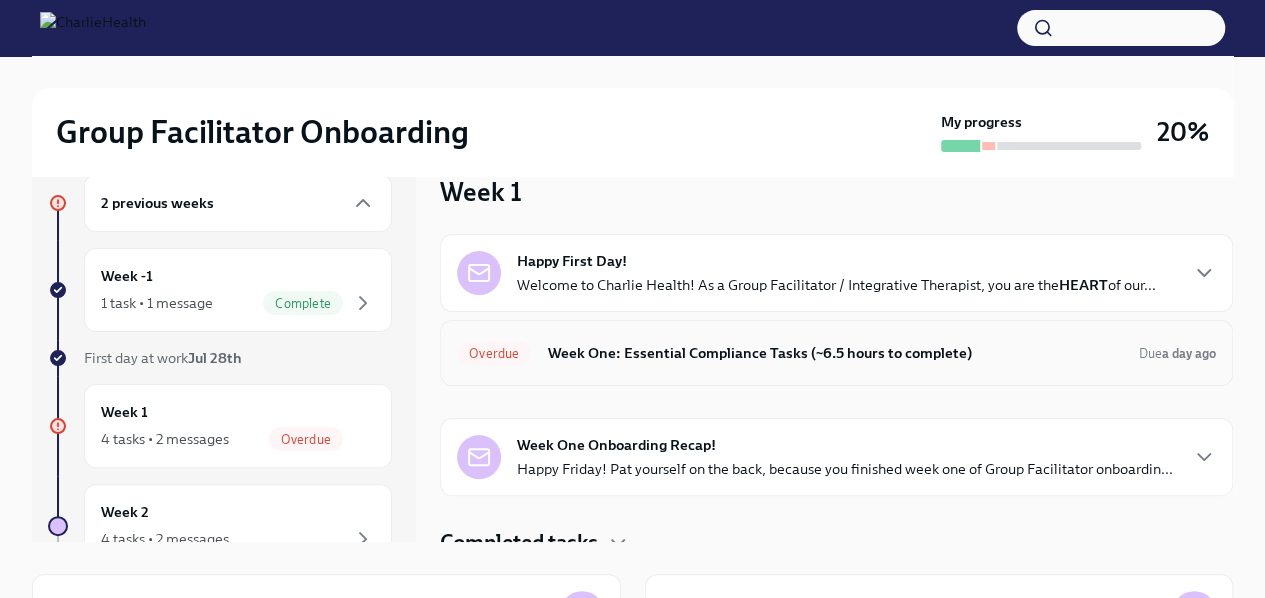 click on "Week One: Essential Compliance Tasks (~6.5 hours to complete)" at bounding box center (835, 353) 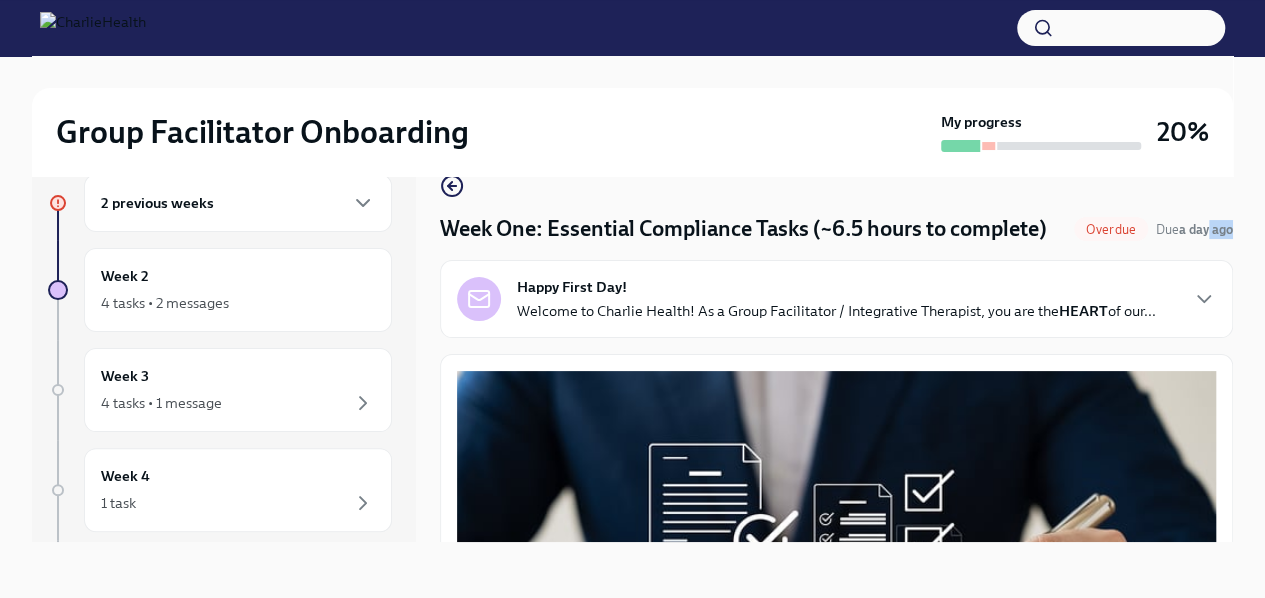 drag, startPoint x: 1264, startPoint y: 195, endPoint x: 1264, endPoint y: 249, distance: 54 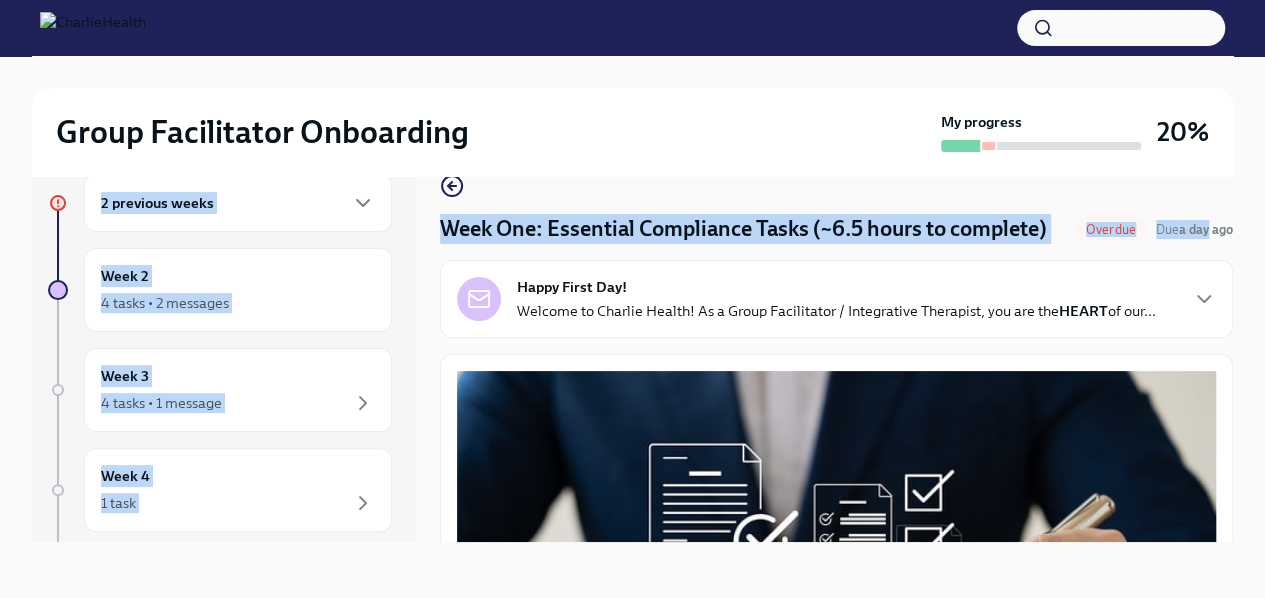 click on "Group Facilitator Onboarding My progress 20% 2 previous weeks Week 2 4 tasks • 2 messages Week 3 4 tasks • 1 message Week 4 1 task Week 5 1 task Week 6 1 task Experience ends Sep 30th Week One: Essential Compliance Tasks (~6.5 hours to complete) Overdue Due a day ago Happy First Day! Welcome to Charlie Health! As a Group Facilitator / Integrative Therapist, you are the HEART of our... Welcome to your essential compliance tasks list!
Offering virtual mental health services to 37+ states requires a unique approach to onboarding! It’s important that you are compliant in every state we serve so that you can support any client that comes through your specific groups. UKG Billing: Clock all following tasks as Compliance Tasks Fill Out The Washington Agency Affiliated Registration Approx completion time: 20mins
All Group Facilitators complete this registration to ensure we can meet our client demand in Washington.
⏰ This is a time-sensitive task, so please complete this by the end of this week." at bounding box center (632, 310) 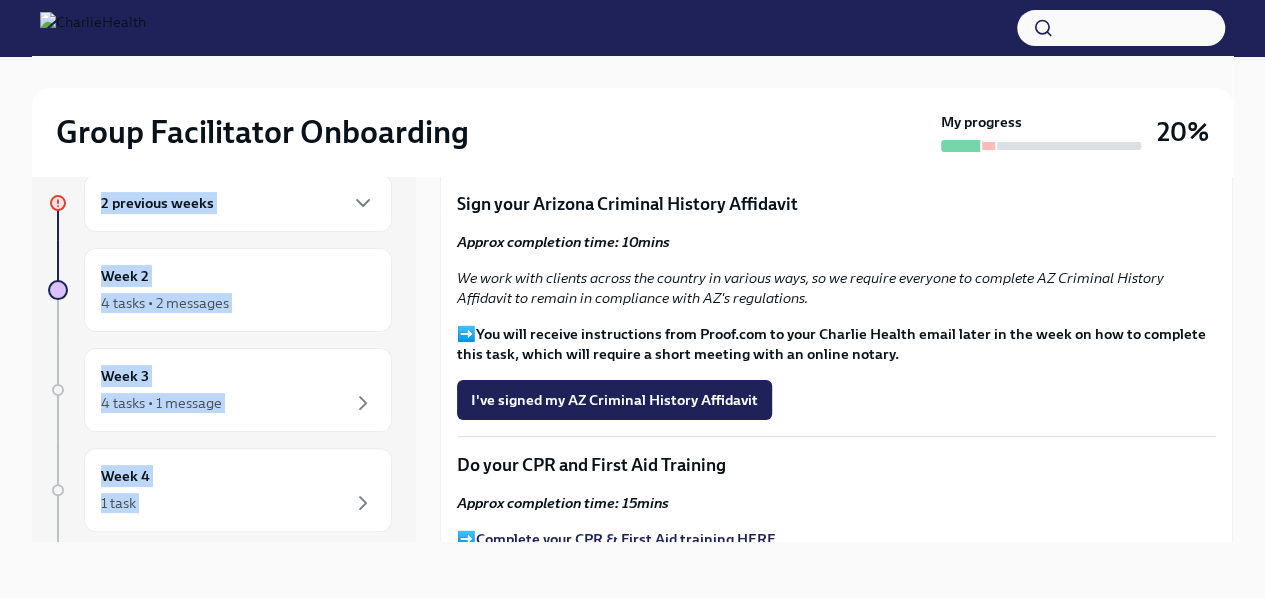 scroll, scrollTop: 2310, scrollLeft: 0, axis: vertical 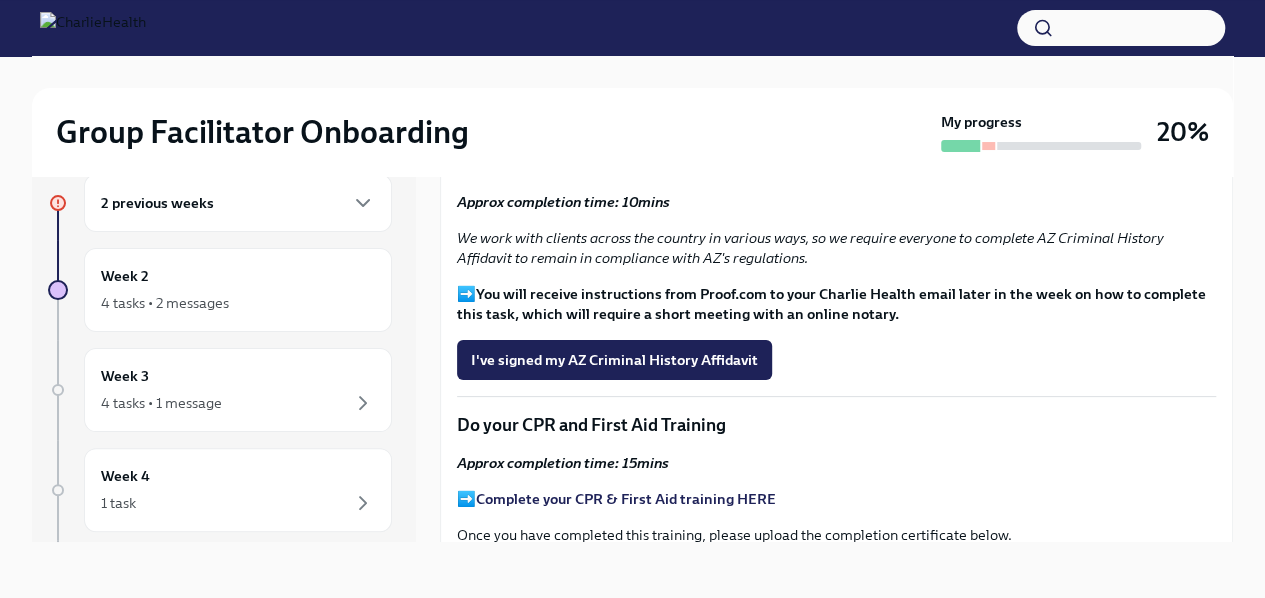 click on "➡️ You will receive instructions from Proof.com to your Charlie Health email later in the week on how to complete this task, which will require a short meeting with an online notary." at bounding box center (836, 304) 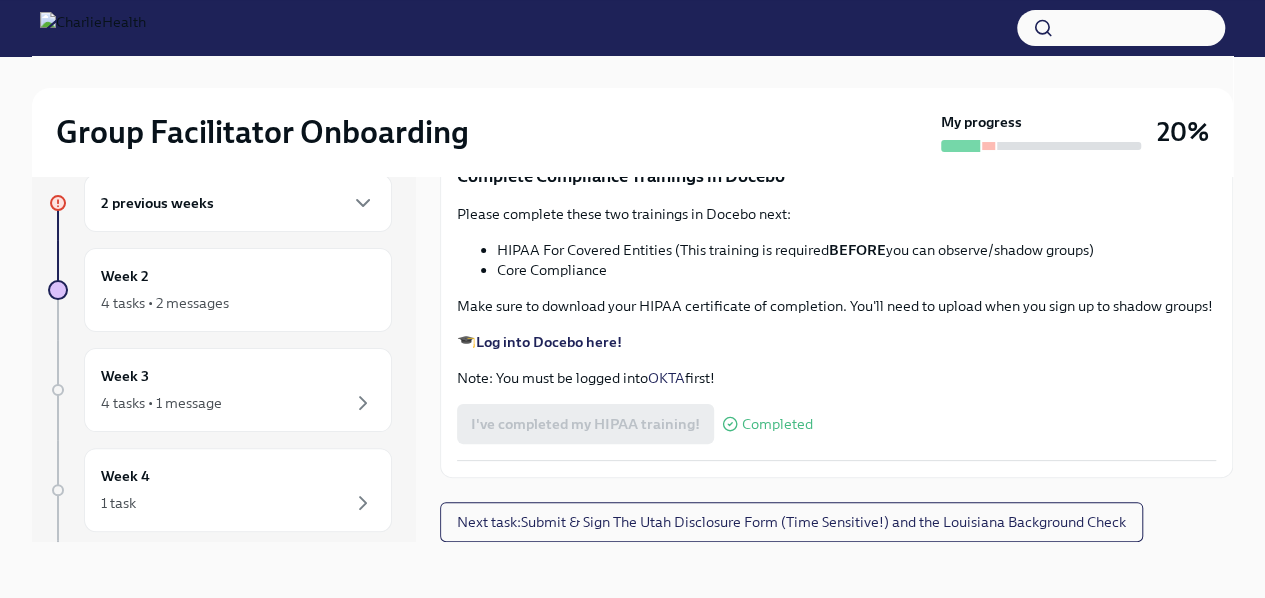 scroll, scrollTop: 4663, scrollLeft: 0, axis: vertical 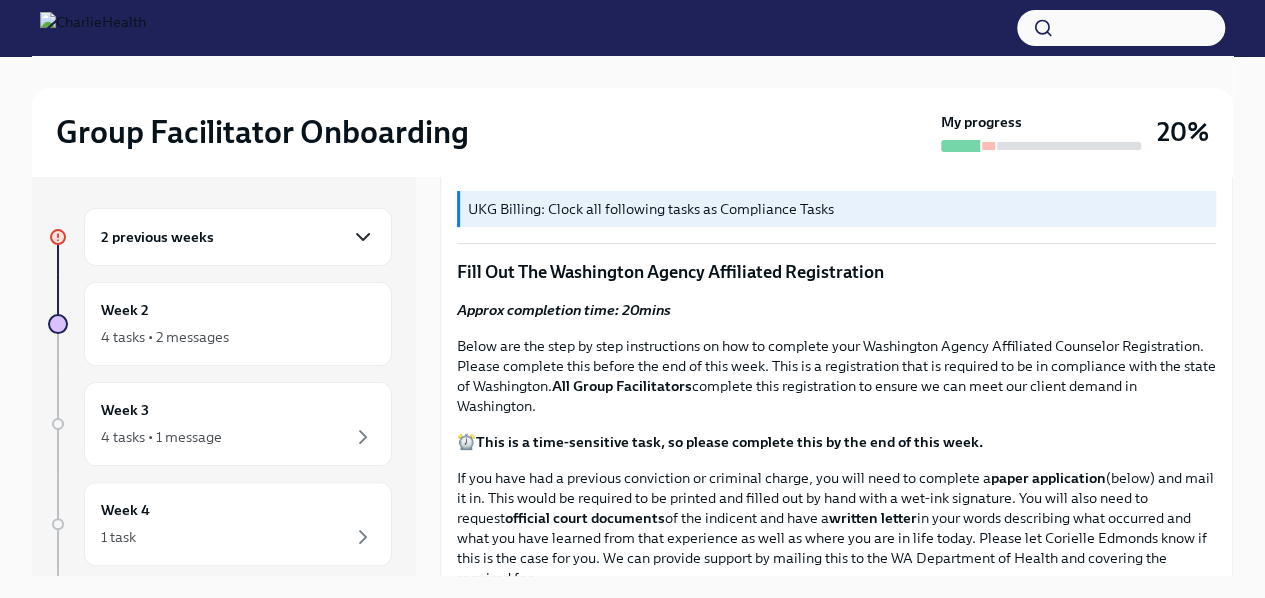 click 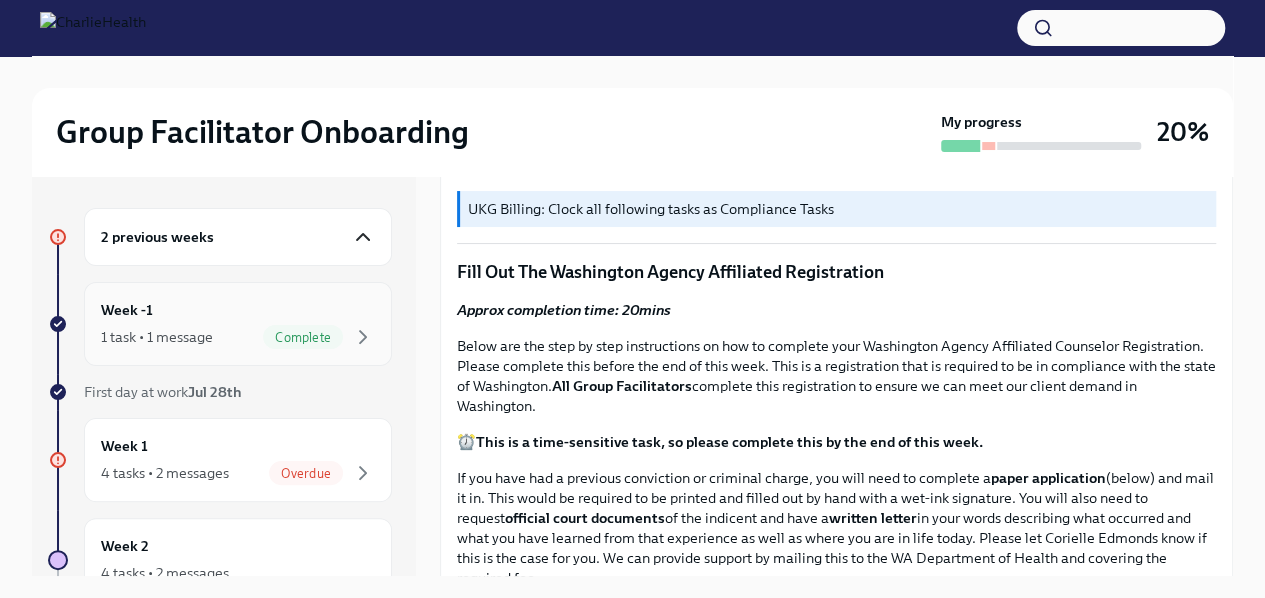 click on "Week -1 1 task • 1 message Complete" at bounding box center [238, 324] 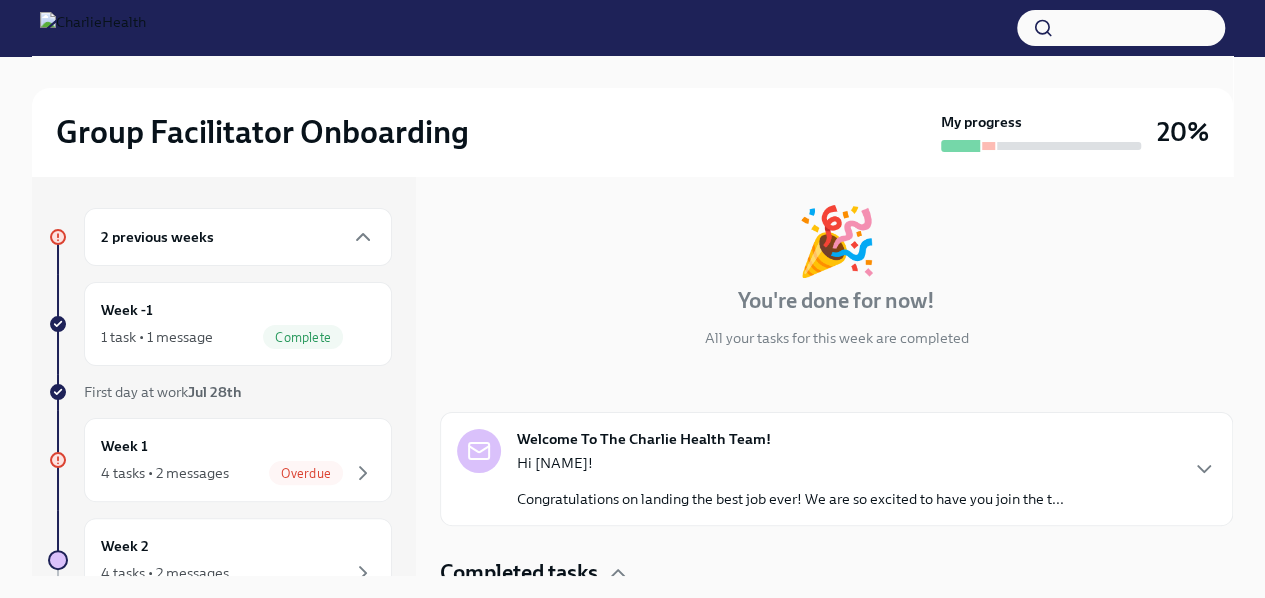 scroll, scrollTop: 0, scrollLeft: 0, axis: both 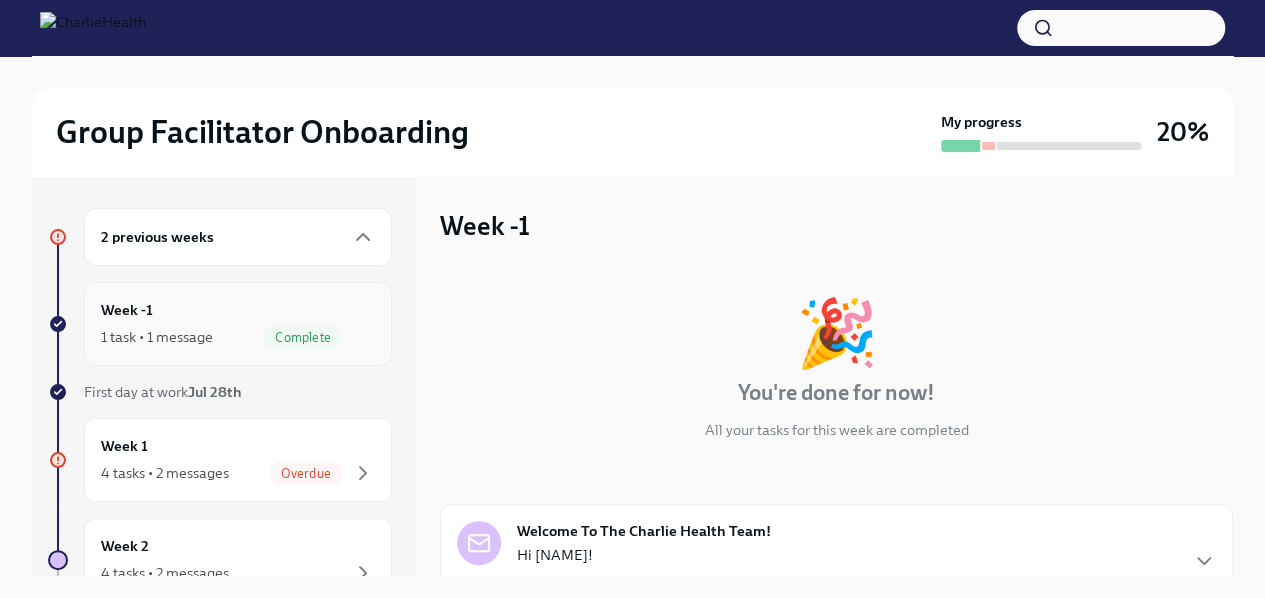 click on "1 task • 1 message Complete" at bounding box center (238, 337) 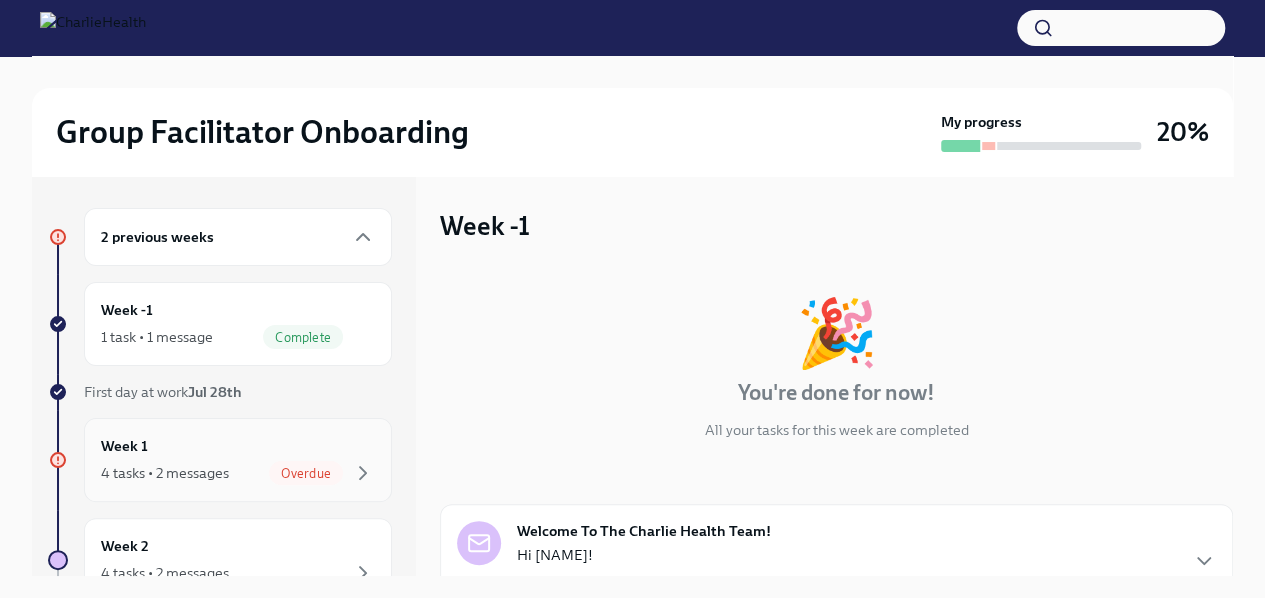 click on "Week 1 4 tasks • 2 messages Overdue" at bounding box center (238, 460) 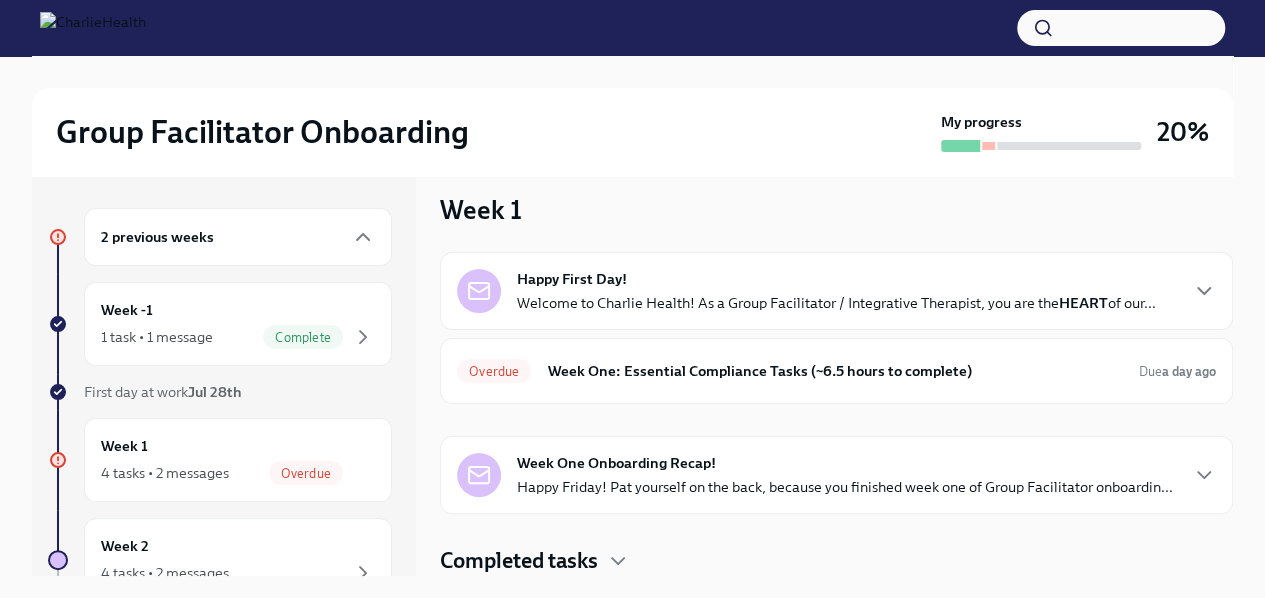 scroll, scrollTop: 34, scrollLeft: 0, axis: vertical 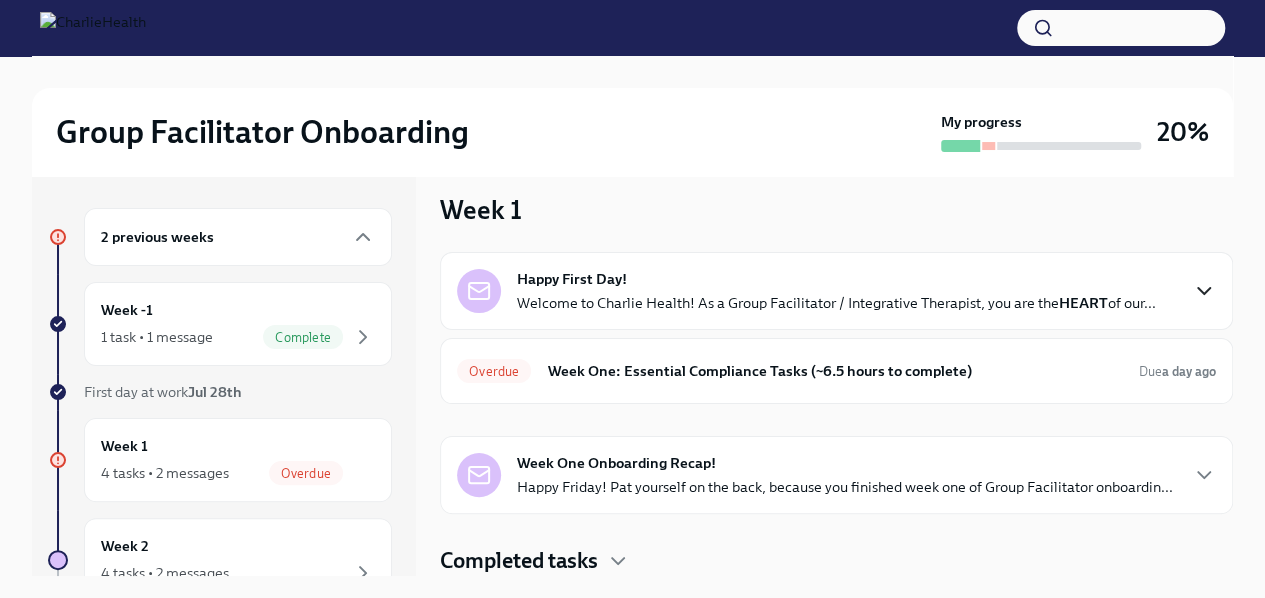 click 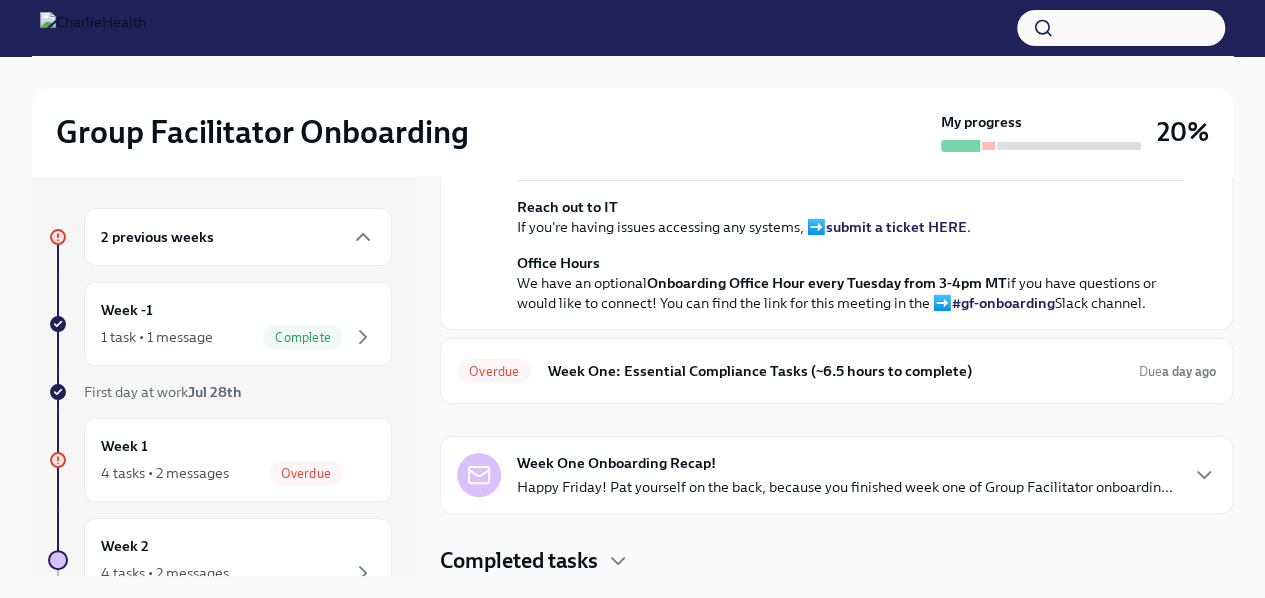 scroll, scrollTop: 861, scrollLeft: 0, axis: vertical 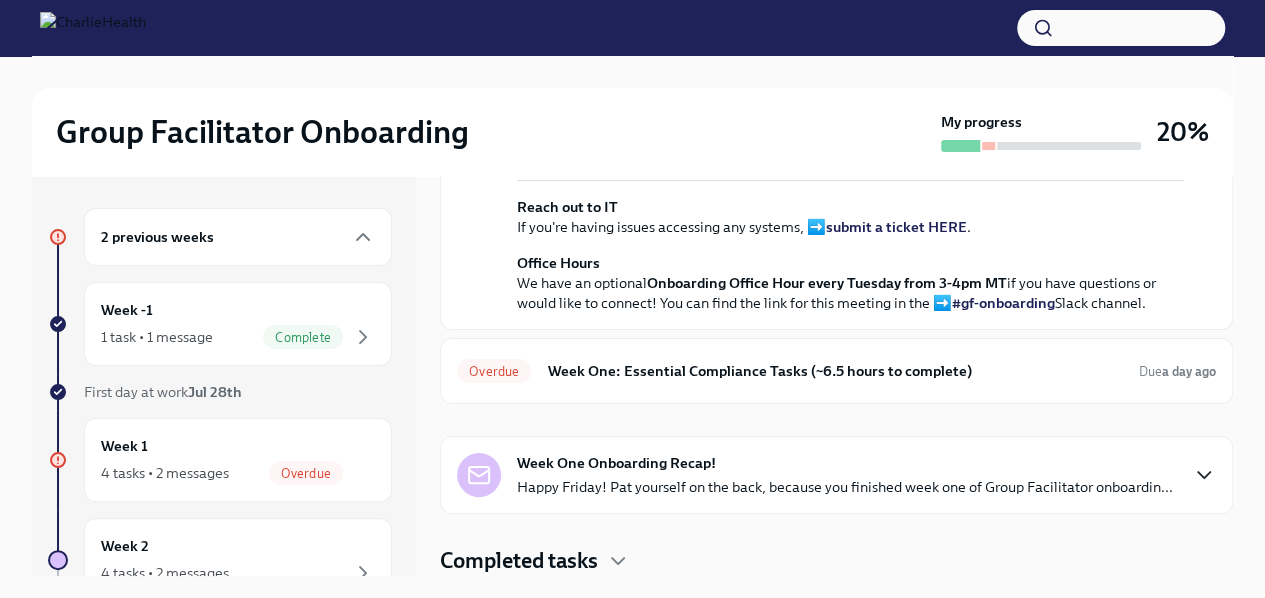 click 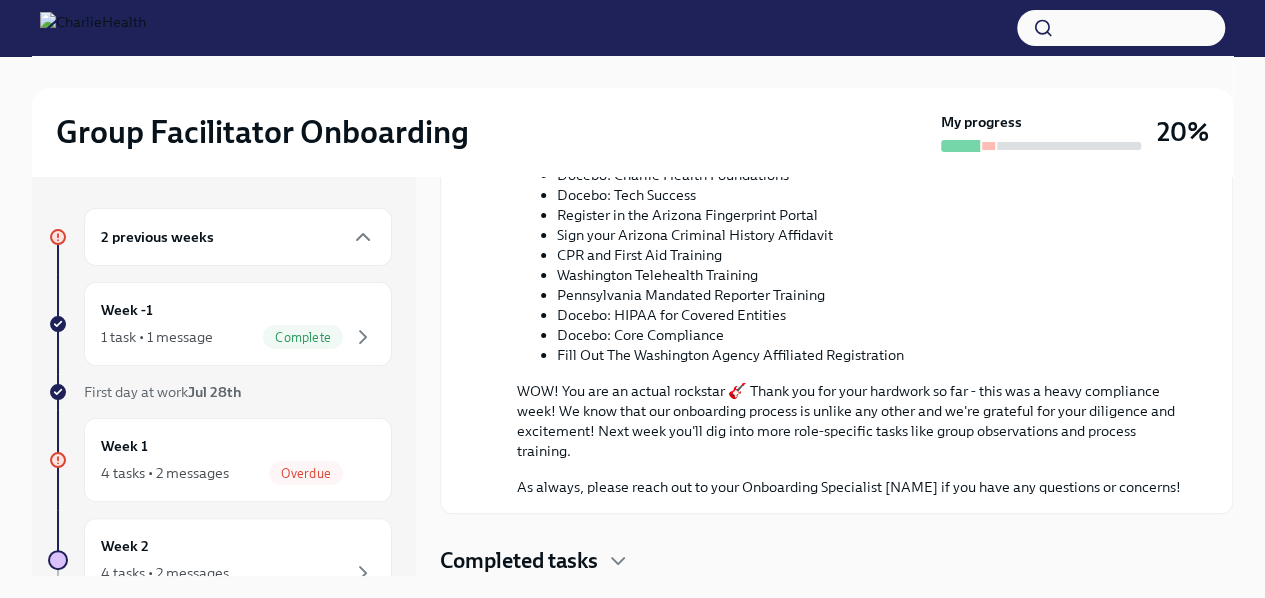 scroll, scrollTop: 1698, scrollLeft: 0, axis: vertical 